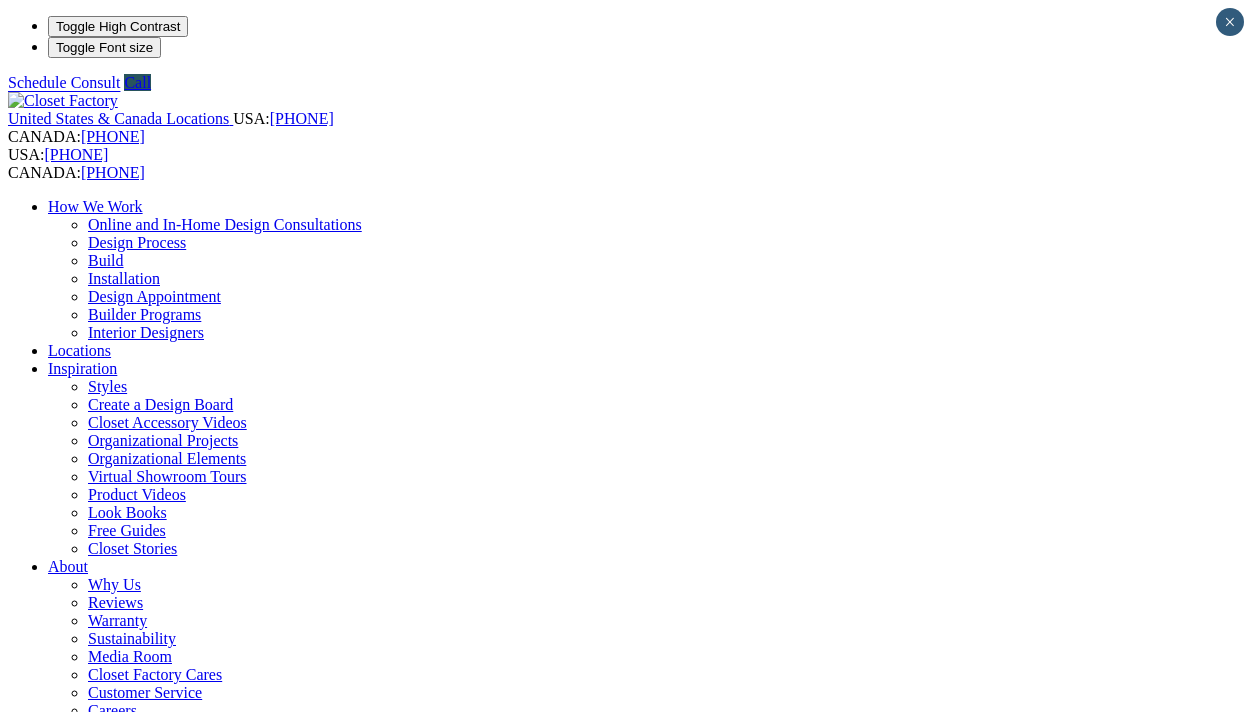 scroll, scrollTop: 0, scrollLeft: 0, axis: both 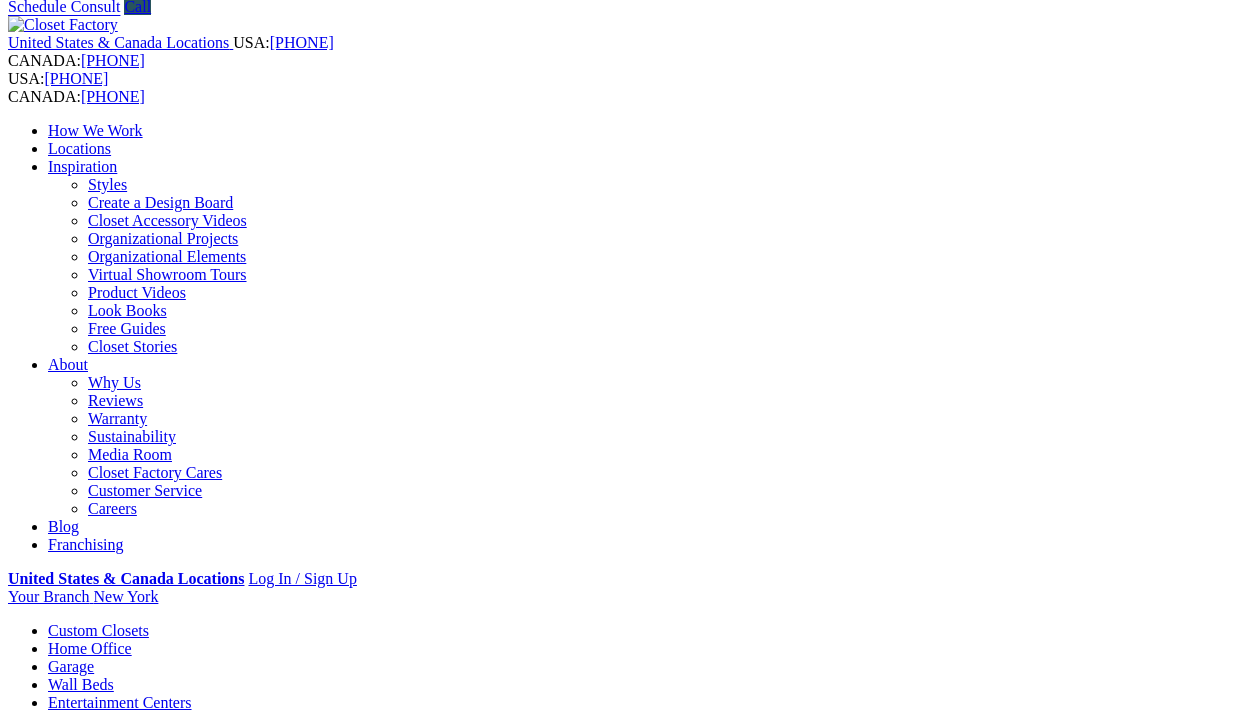 click on "First Name" at bounding box center (95, 1069) 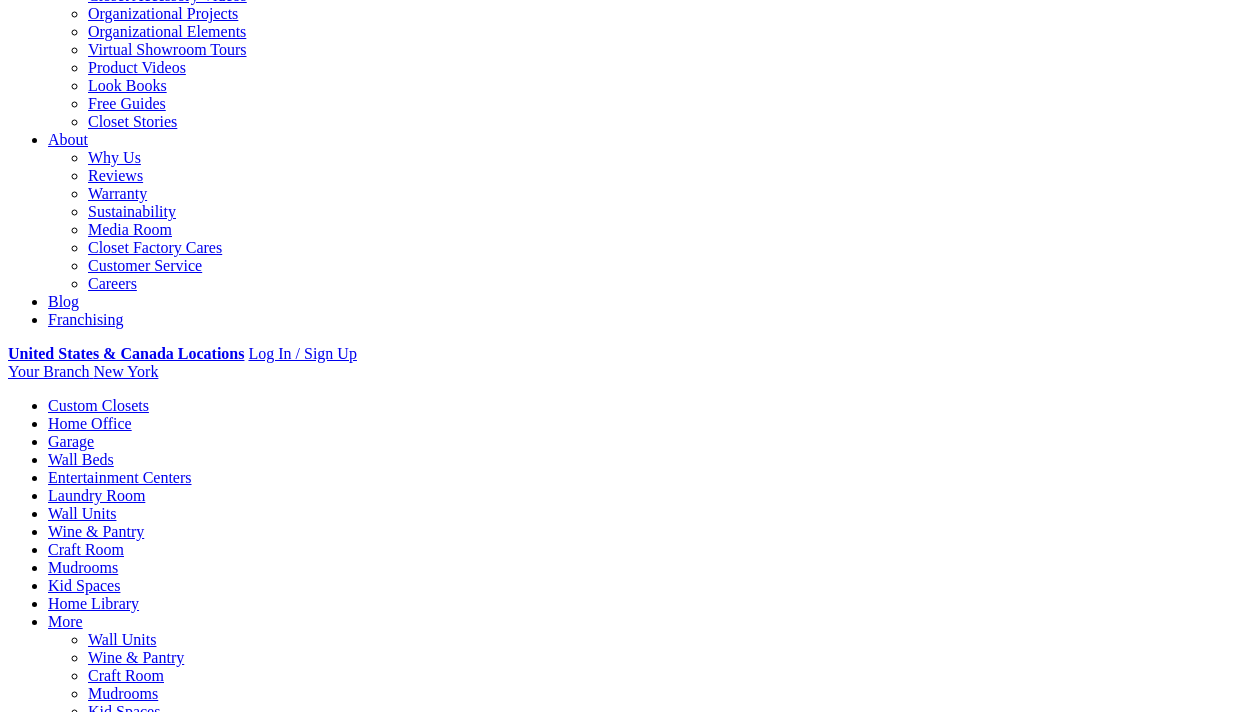 scroll, scrollTop: 305, scrollLeft: 0, axis: vertical 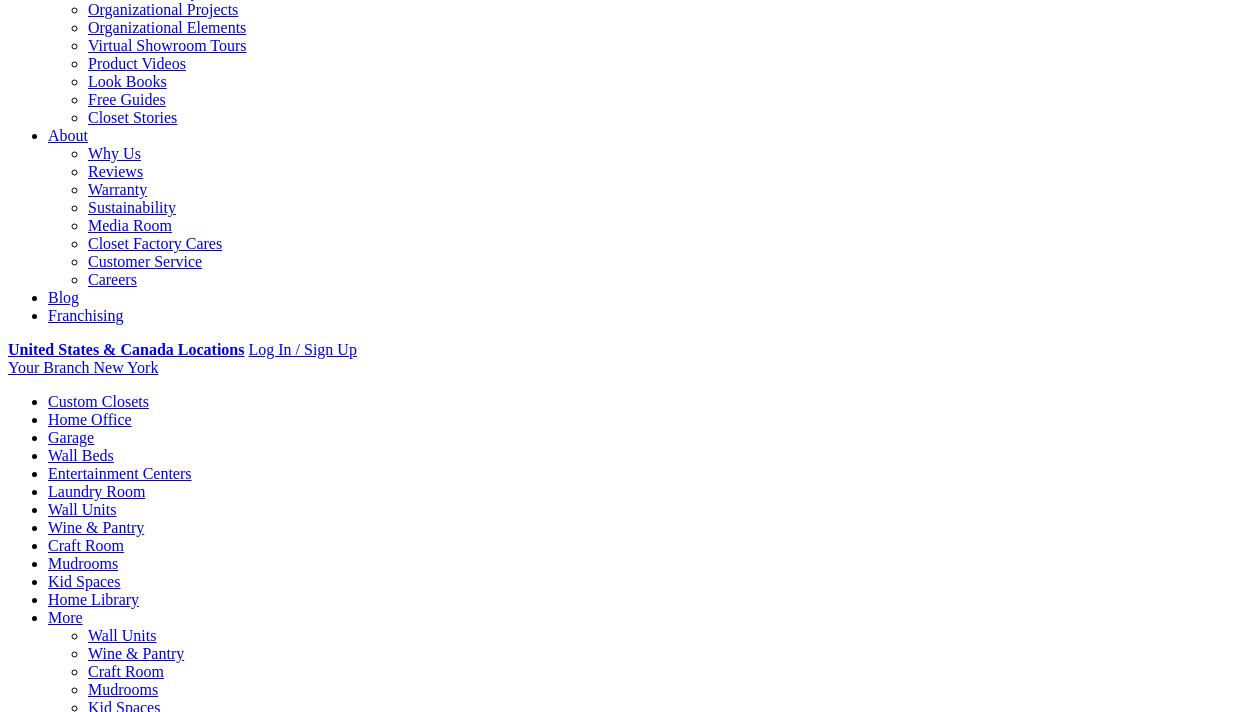 click on "Invalid Turnstile captcha response." at bounding box center [626, 1231] 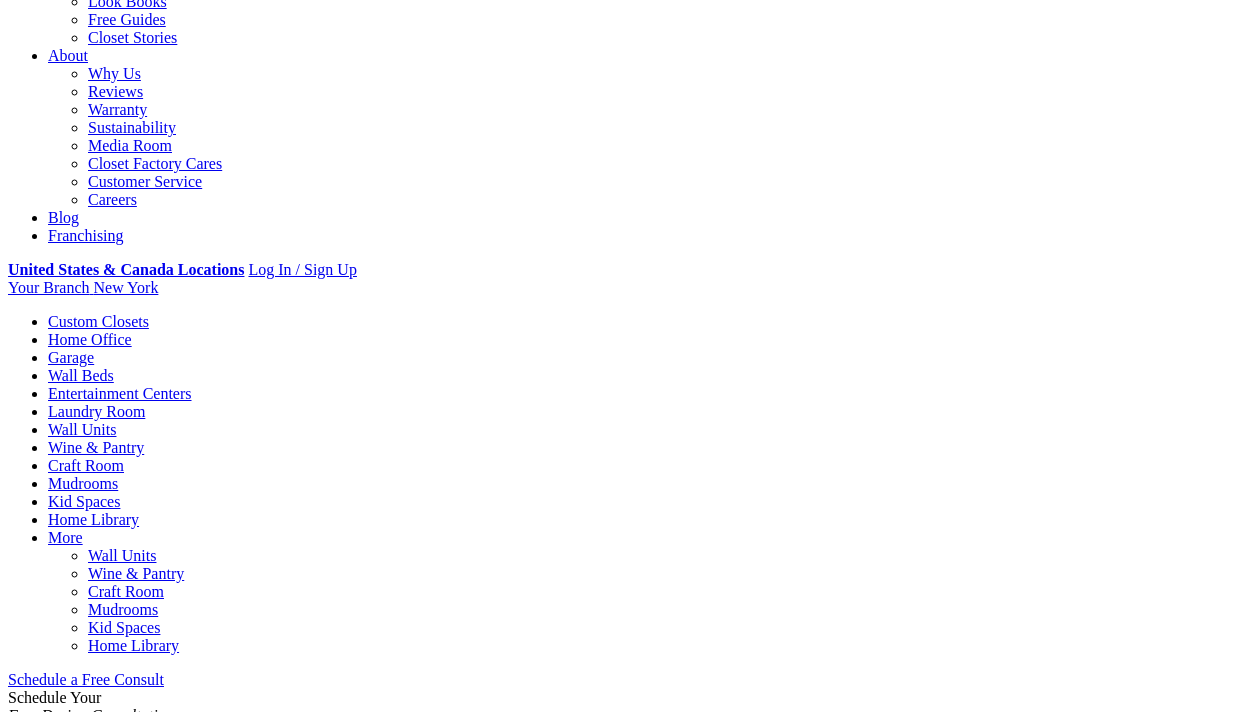 scroll, scrollTop: 401, scrollLeft: 0, axis: vertical 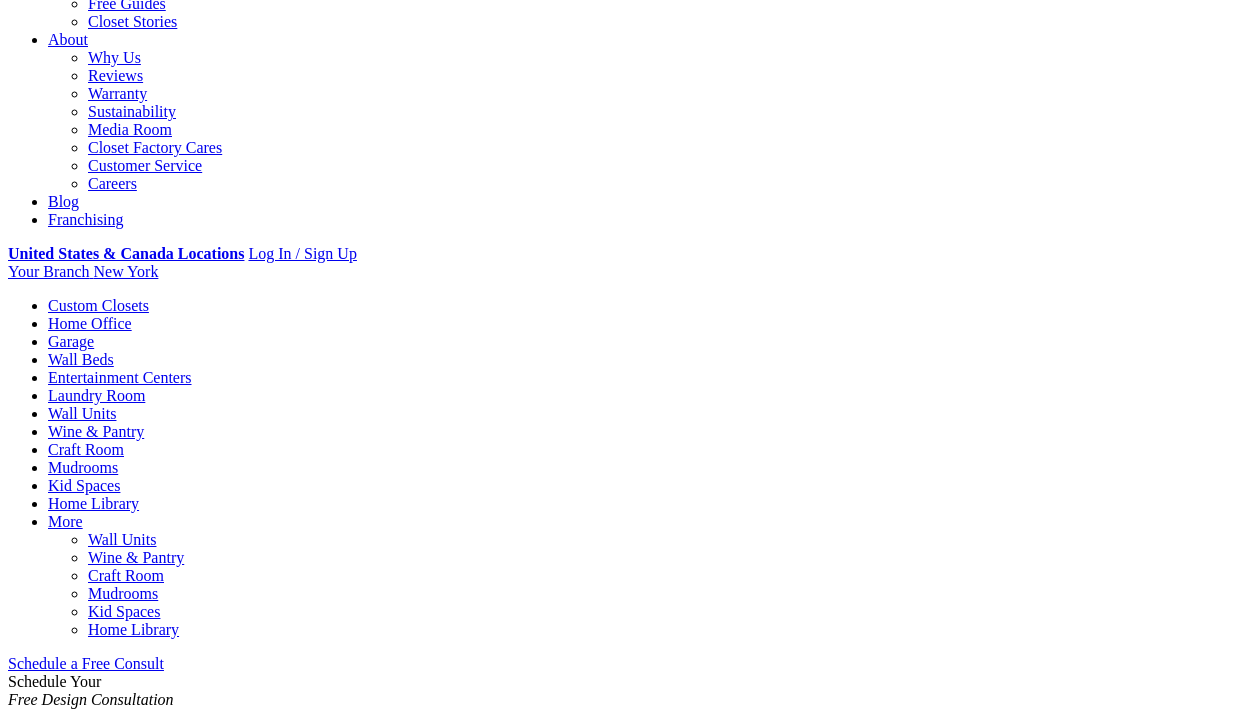 click on "**********" at bounding box center [46, 1230] 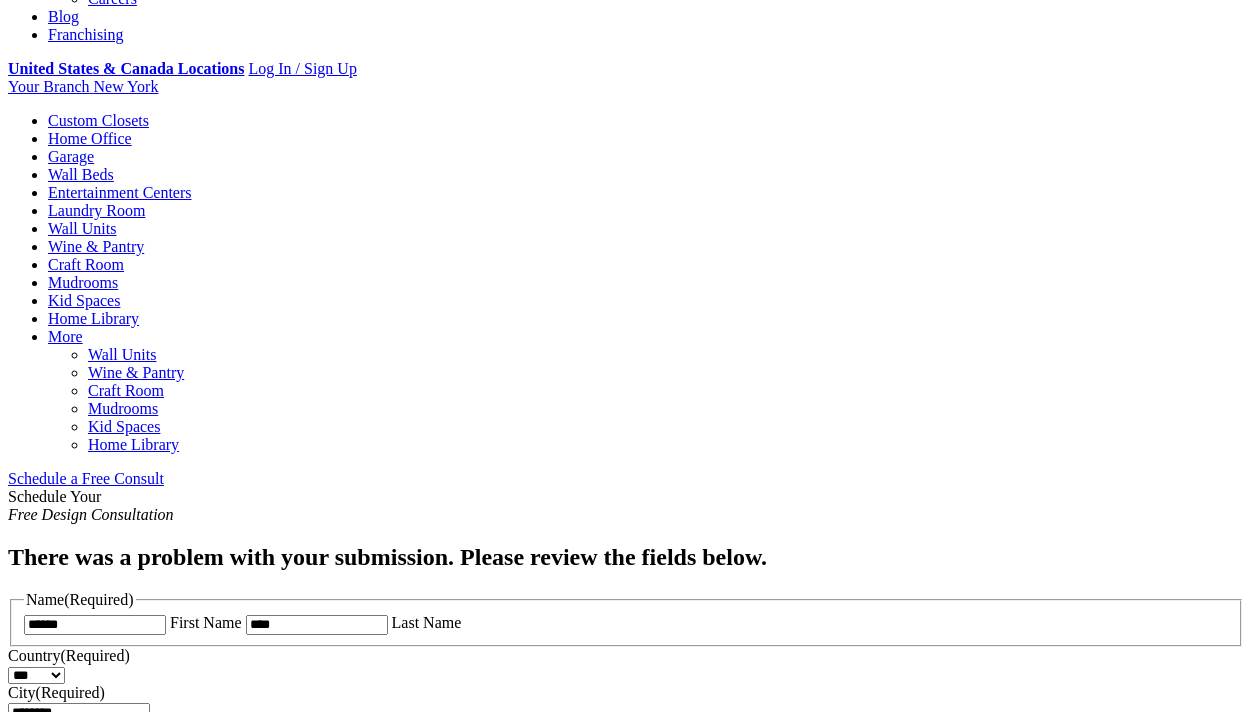 scroll, scrollTop: 599, scrollLeft: 0, axis: vertical 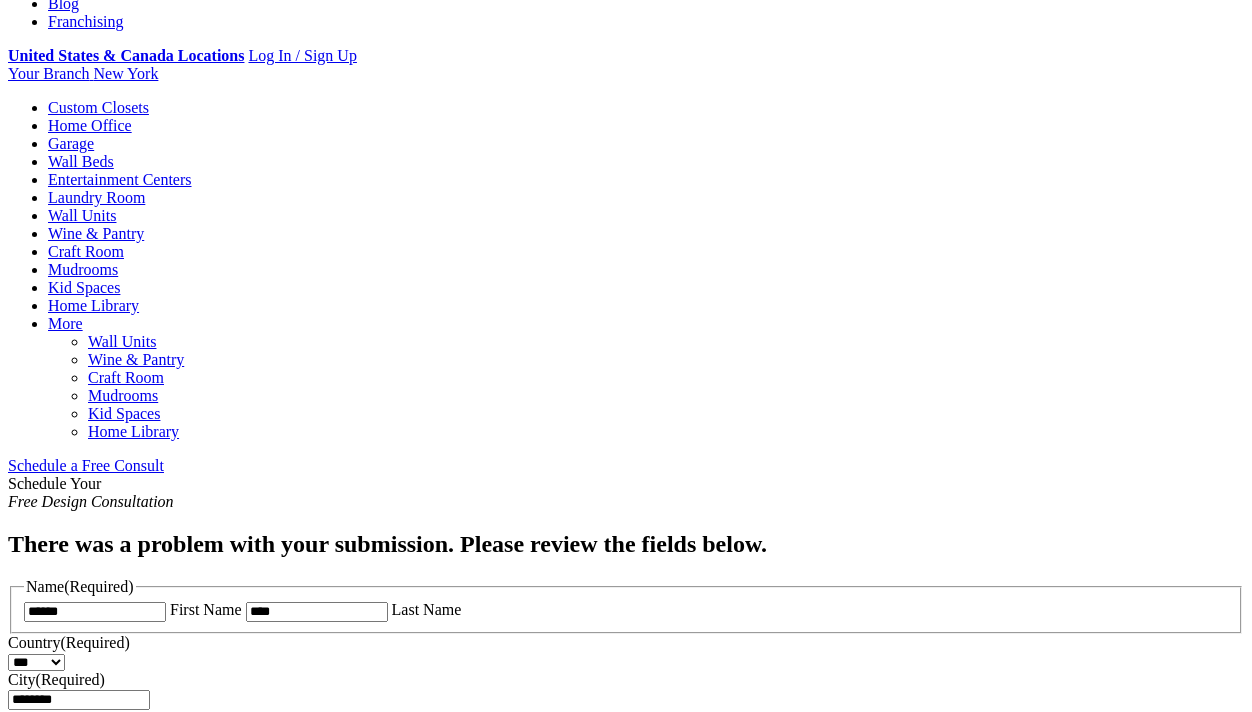 click on "CLOSE (X)" at bounding box center (46, 1050) 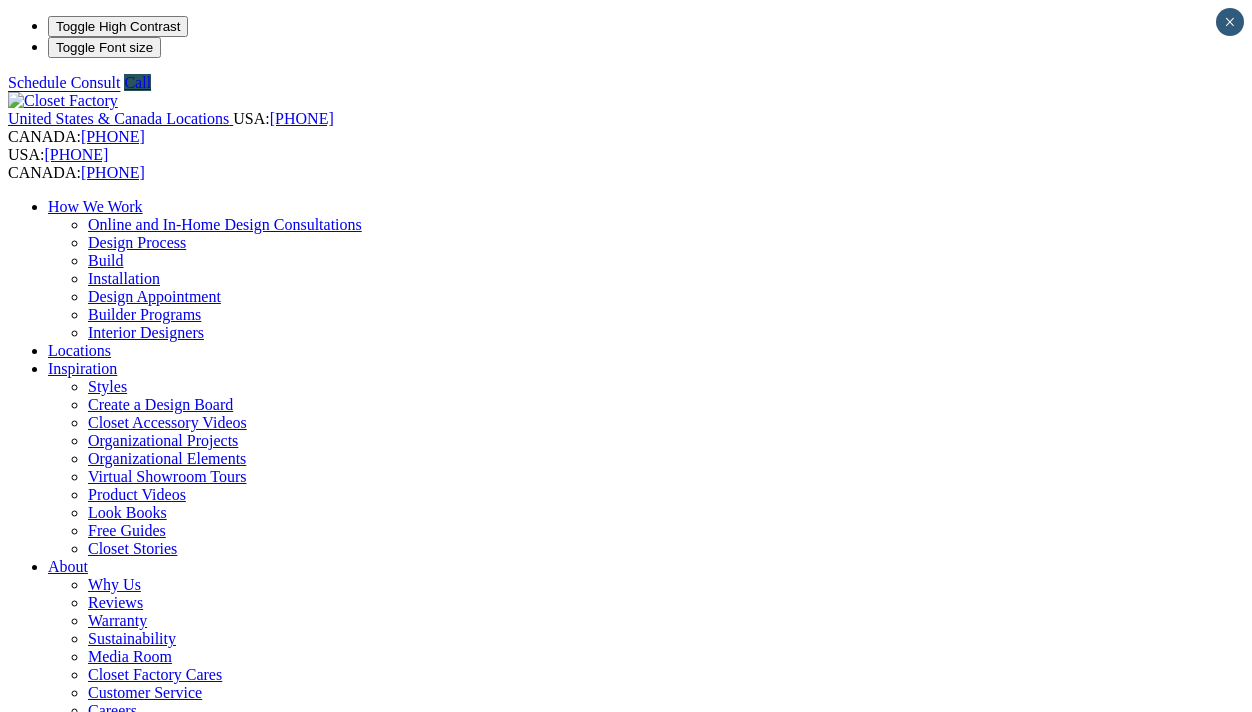 scroll, scrollTop: 0, scrollLeft: 0, axis: both 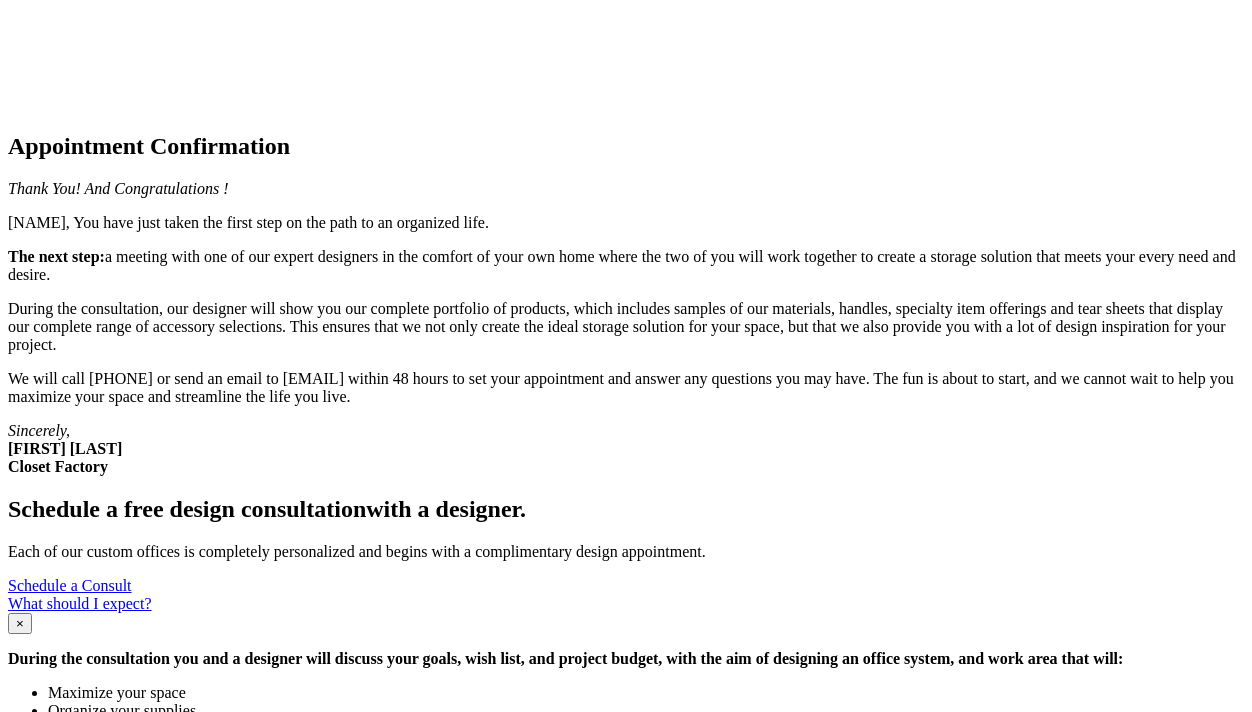 click on "Organizational Projects" at bounding box center (123, 1038) 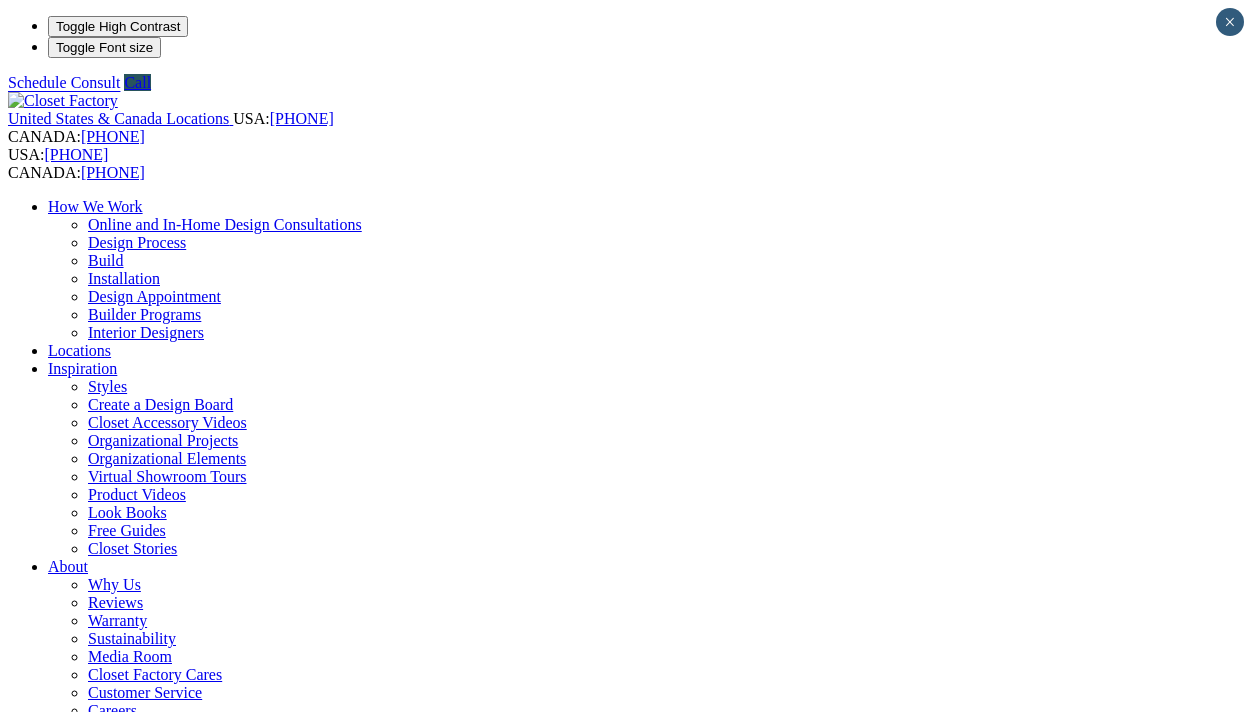scroll, scrollTop: 0, scrollLeft: 0, axis: both 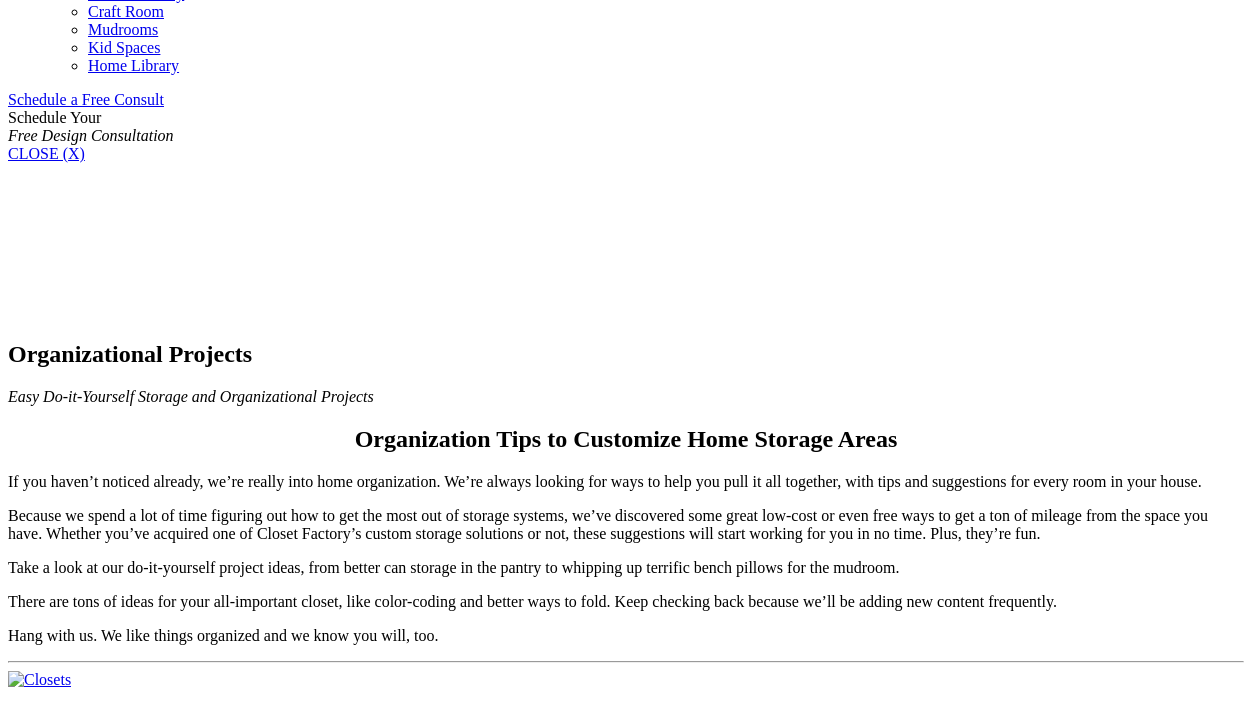 click on "Laundry Room" at bounding box center (626, 2562) 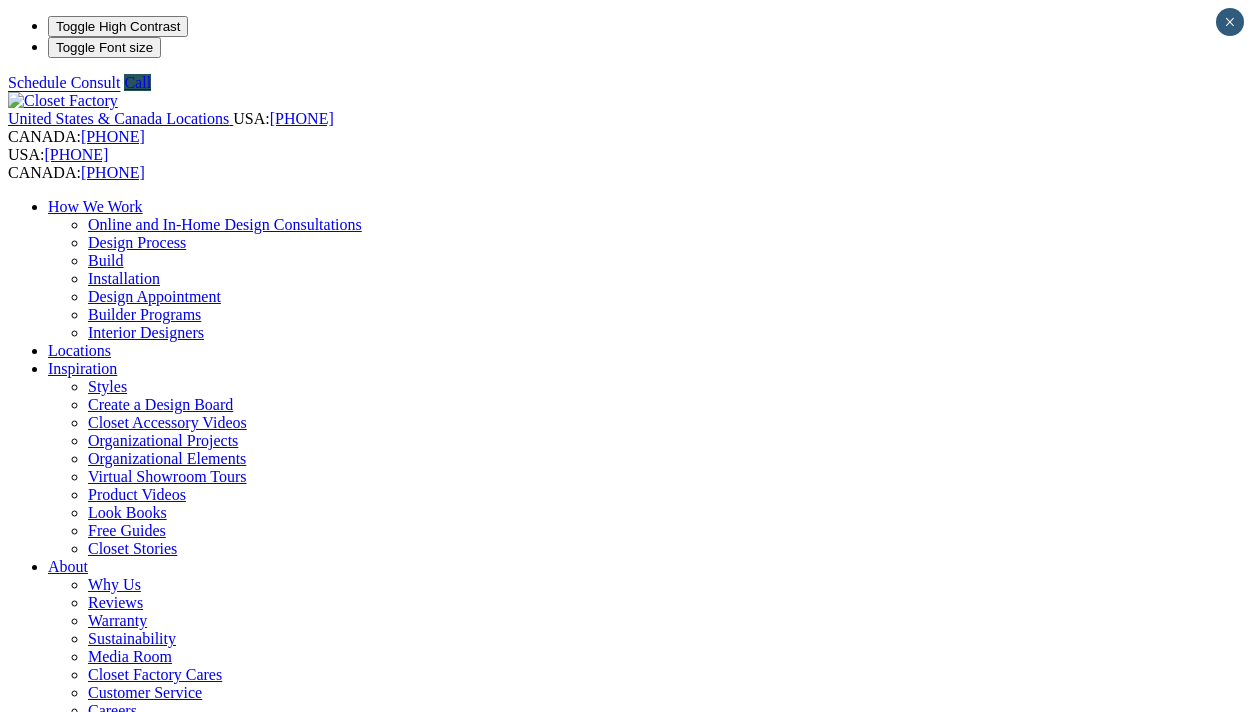 scroll, scrollTop: 0, scrollLeft: 0, axis: both 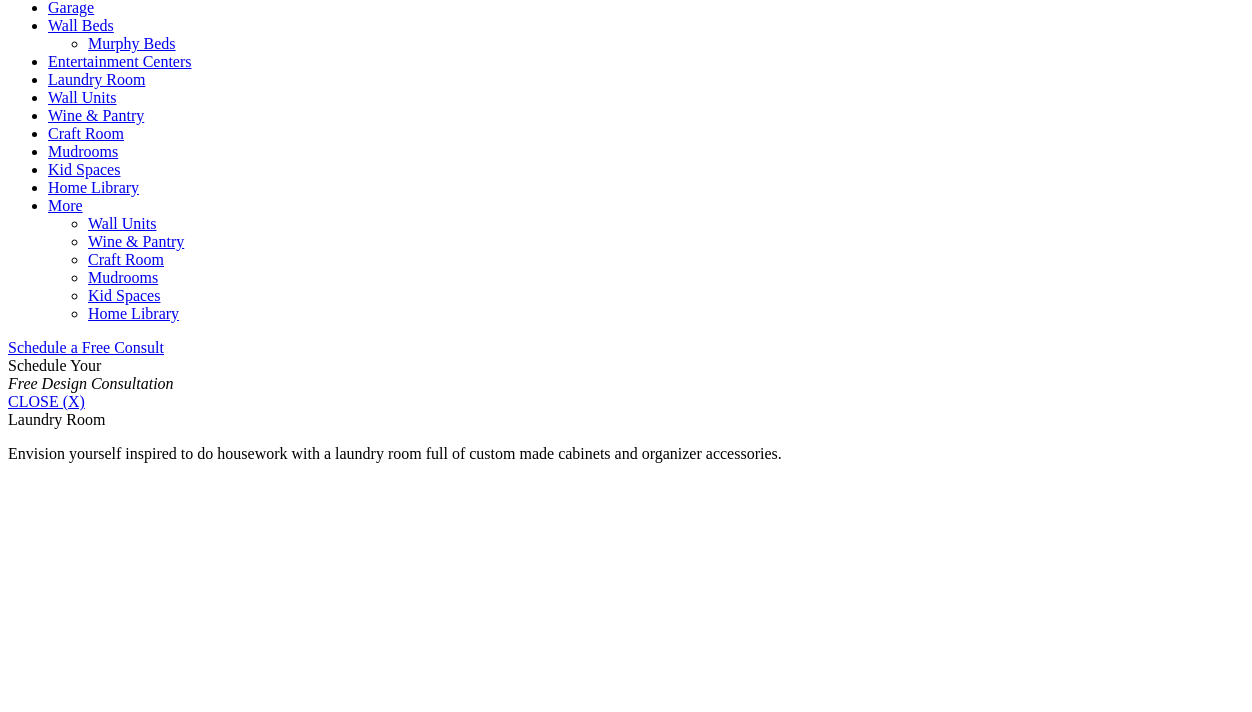 click on "Wood" at bounding box center [67, 1770] 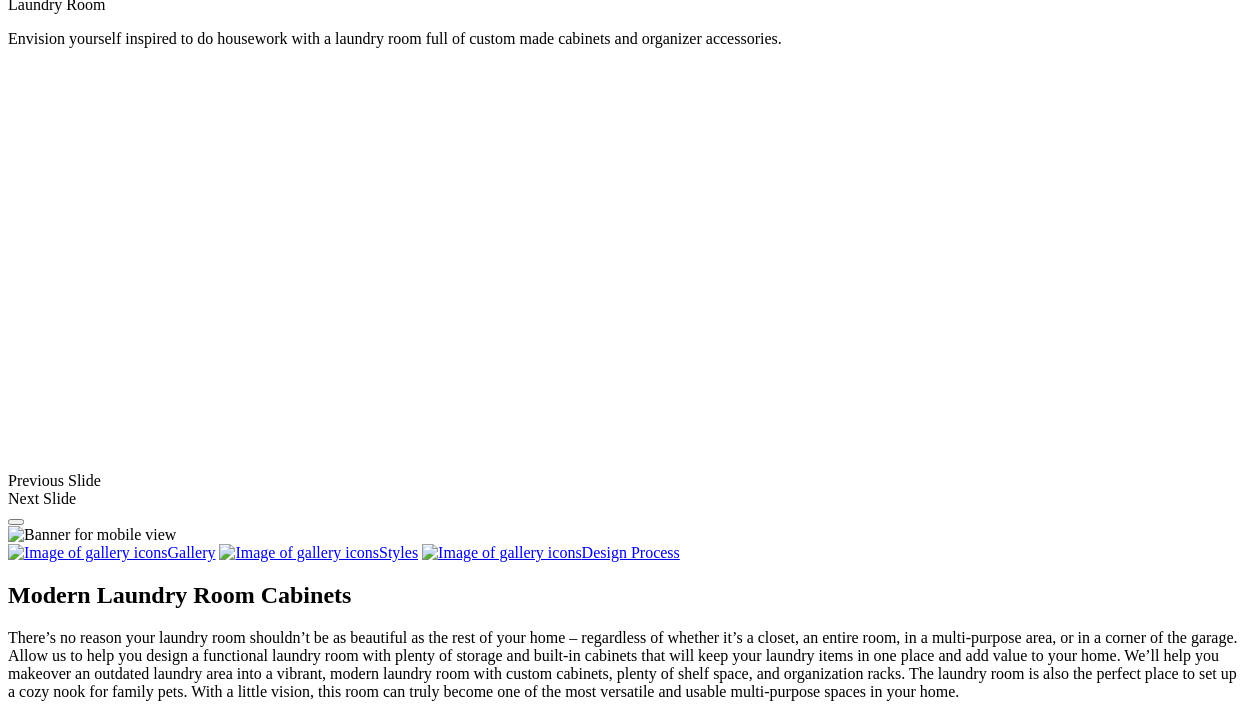 scroll, scrollTop: 1447, scrollLeft: 0, axis: vertical 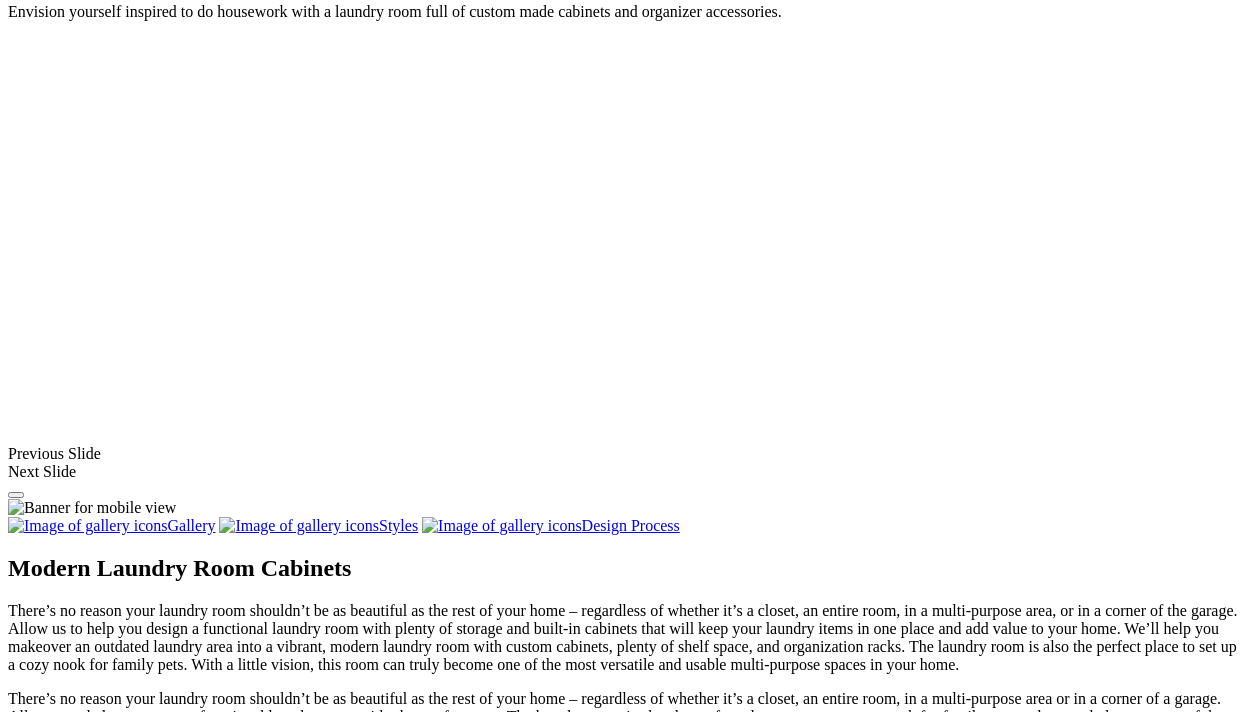 click at bounding box center (116, 1576) 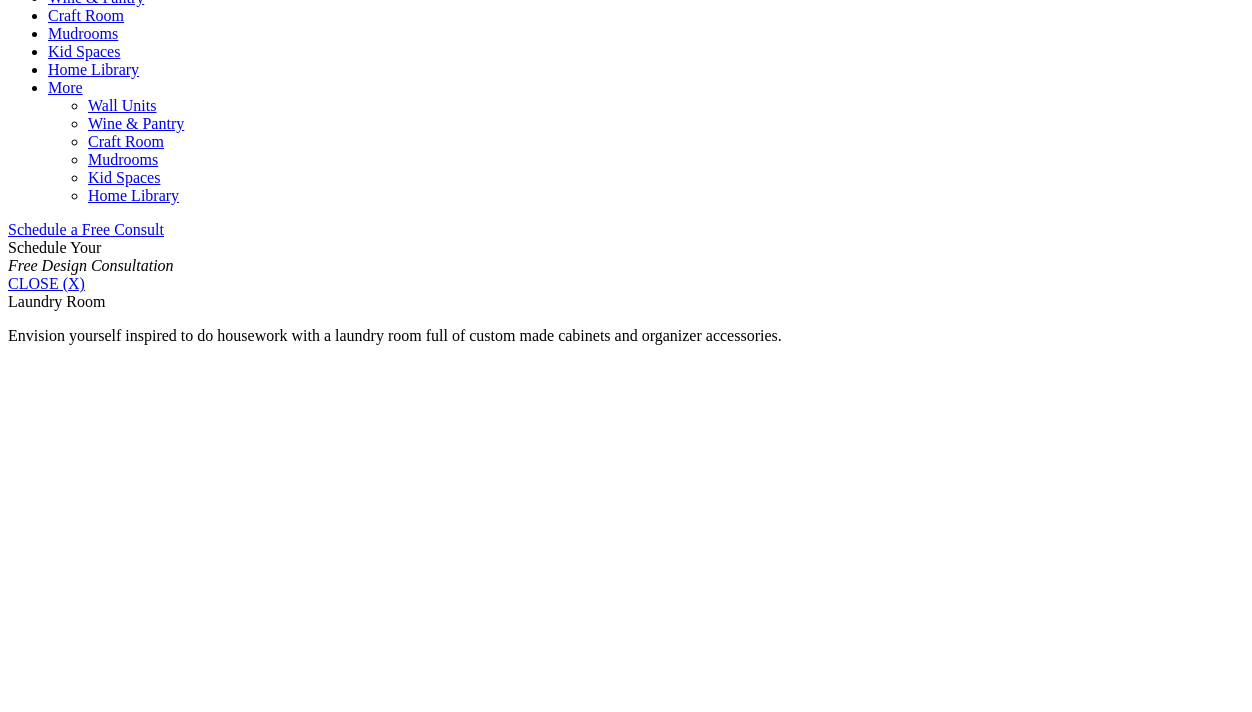scroll, scrollTop: 1079, scrollLeft: 0, axis: vertical 